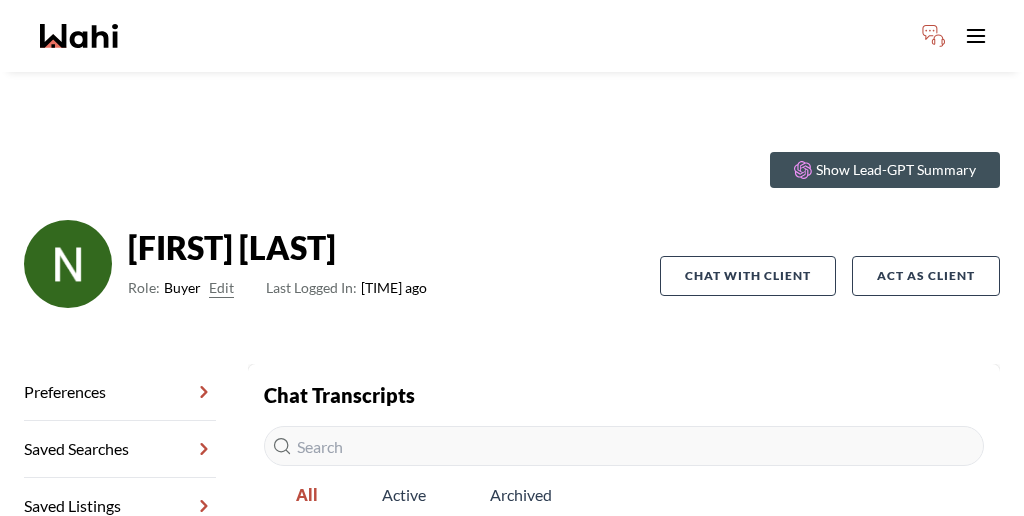 scroll, scrollTop: 0, scrollLeft: 0, axis: both 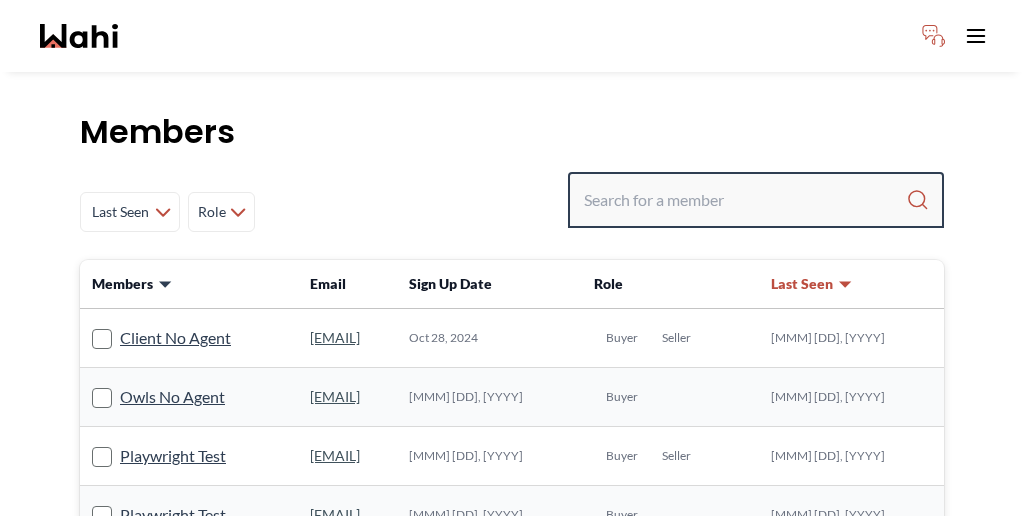 click at bounding box center (745, 200) 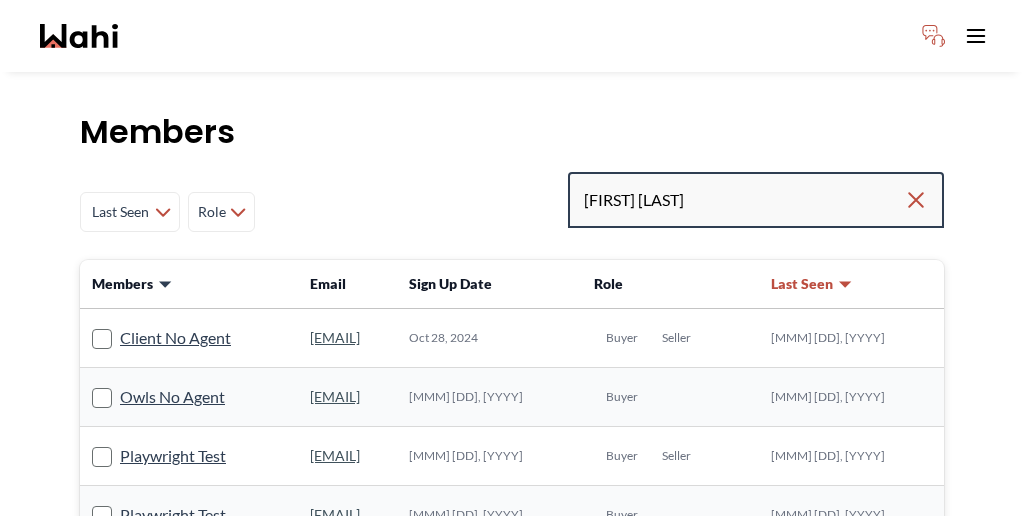 type on "[FIRST] [LAST]" 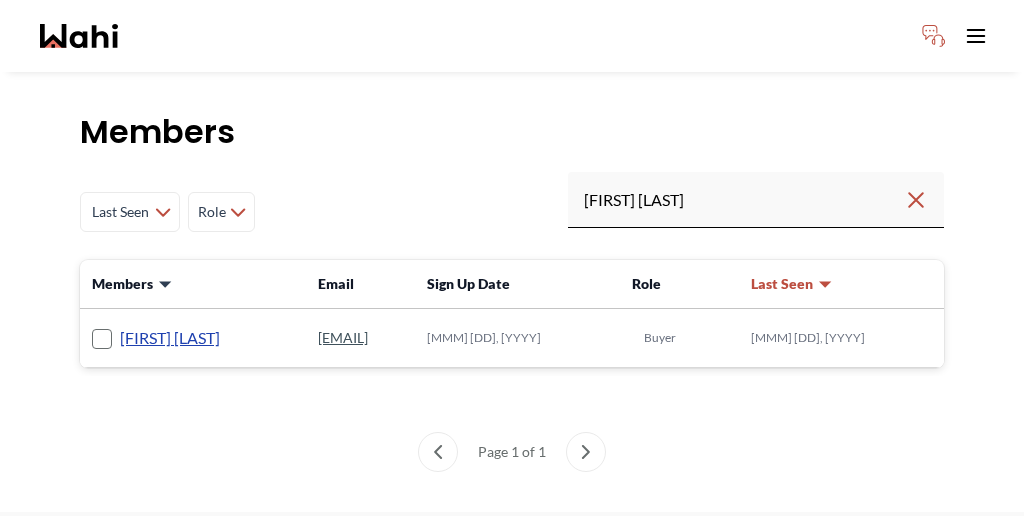 click on "[FIRST] [LAST]" at bounding box center [170, 338] 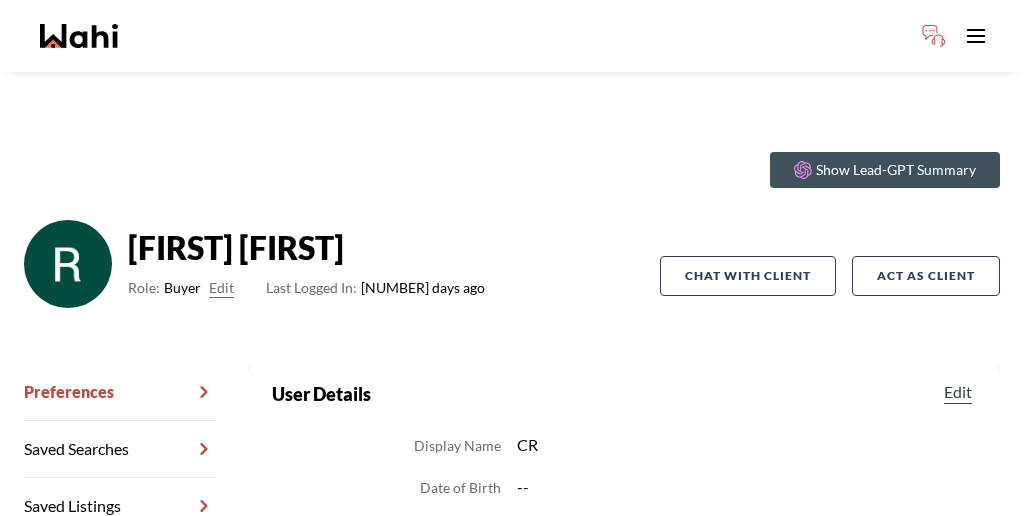 click on "Chat Transcripts" at bounding box center (120, 563) 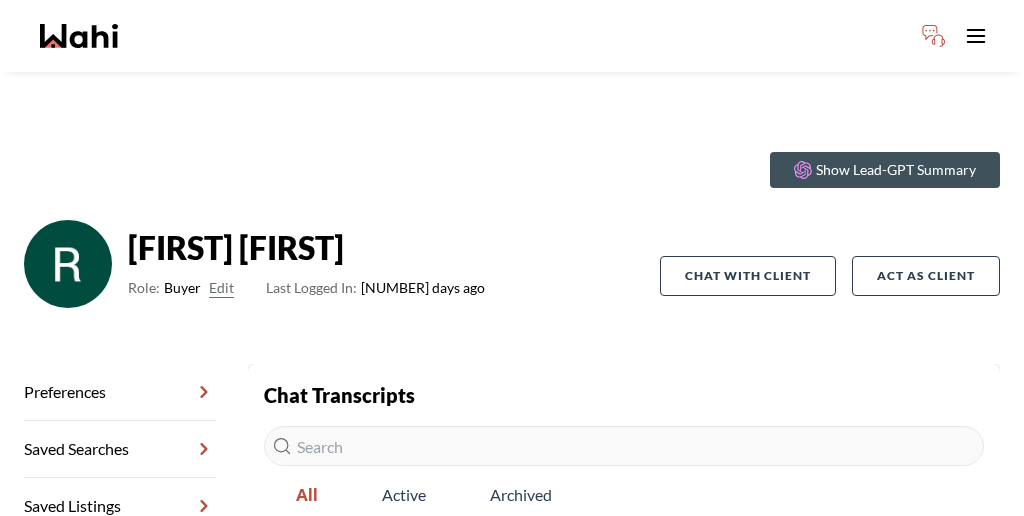 click on "Chat Transcripts" at bounding box center [120, 563] 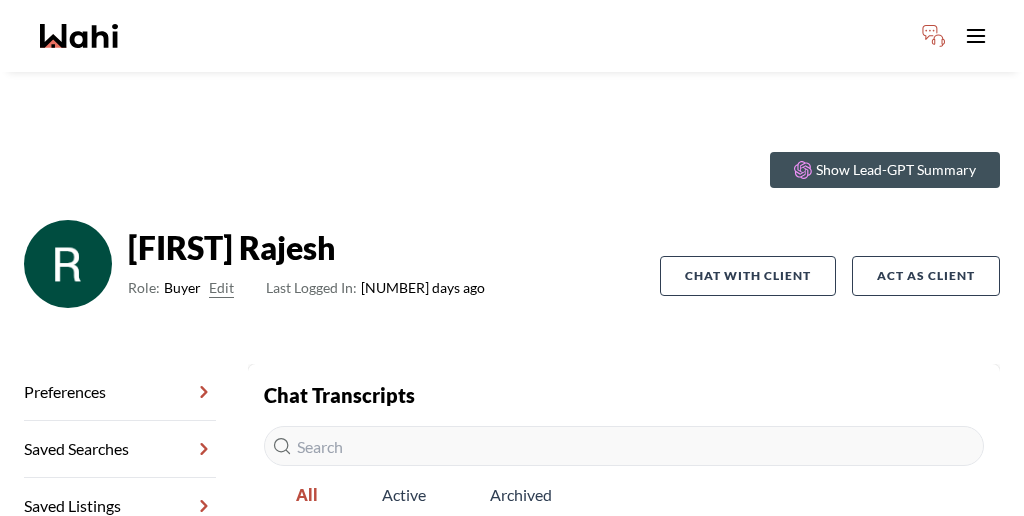 scroll, scrollTop: 0, scrollLeft: 0, axis: both 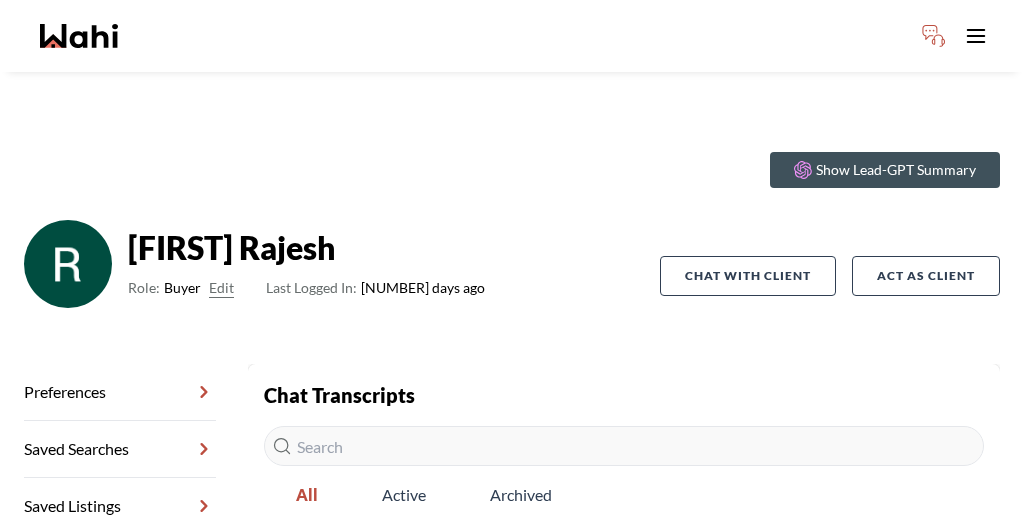 click on "primary [FIRST] [LAST], [FIRST] [LAST], [FIRST]" at bounding box center [629, 554] 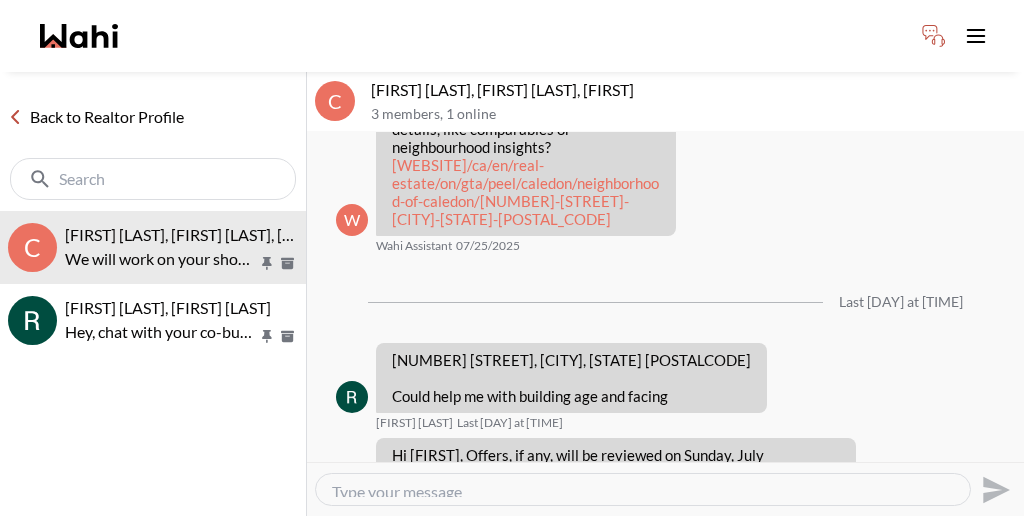 scroll, scrollTop: 755, scrollLeft: 0, axis: vertical 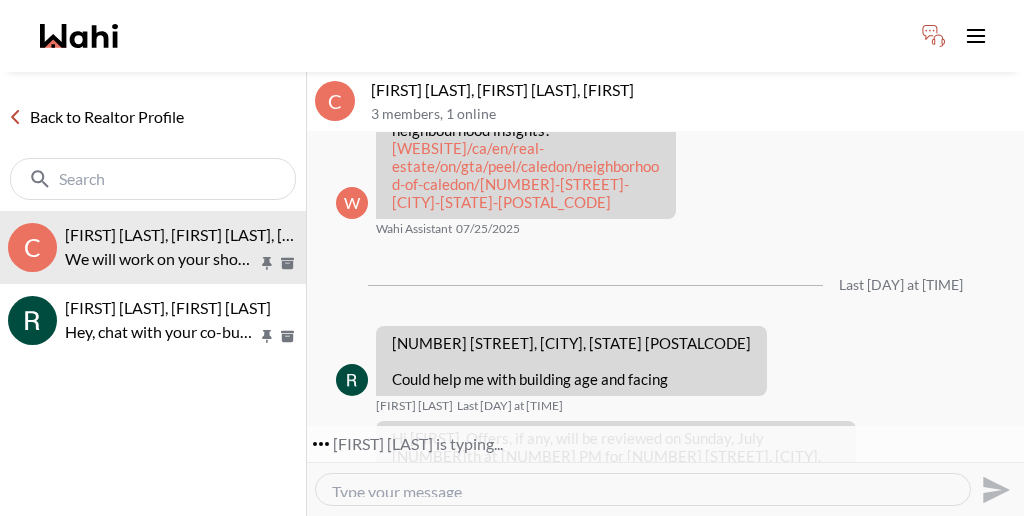 click on "Back to Realtor Profile" at bounding box center [96, 117] 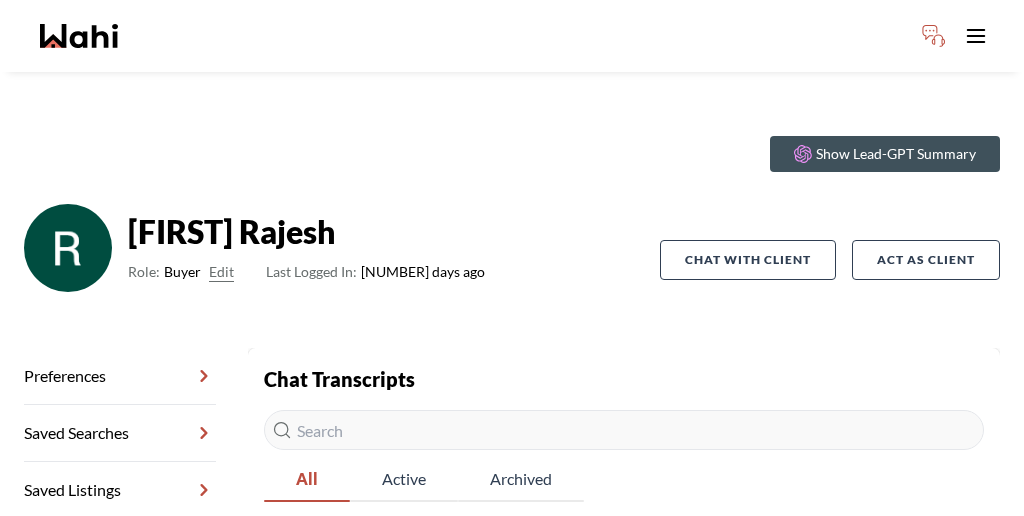 scroll, scrollTop: 31, scrollLeft: 0, axis: vertical 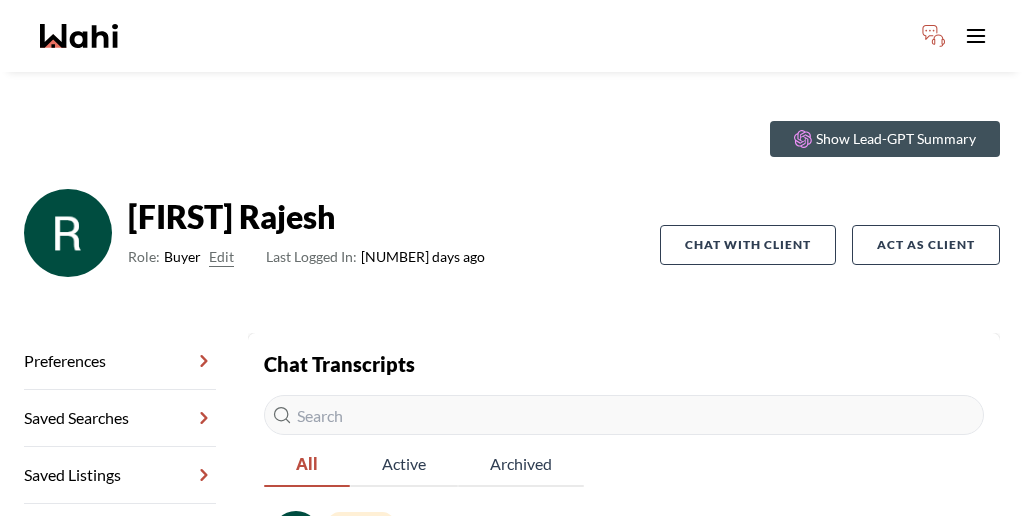 click on "Chat Transcripts" at bounding box center [120, 532] 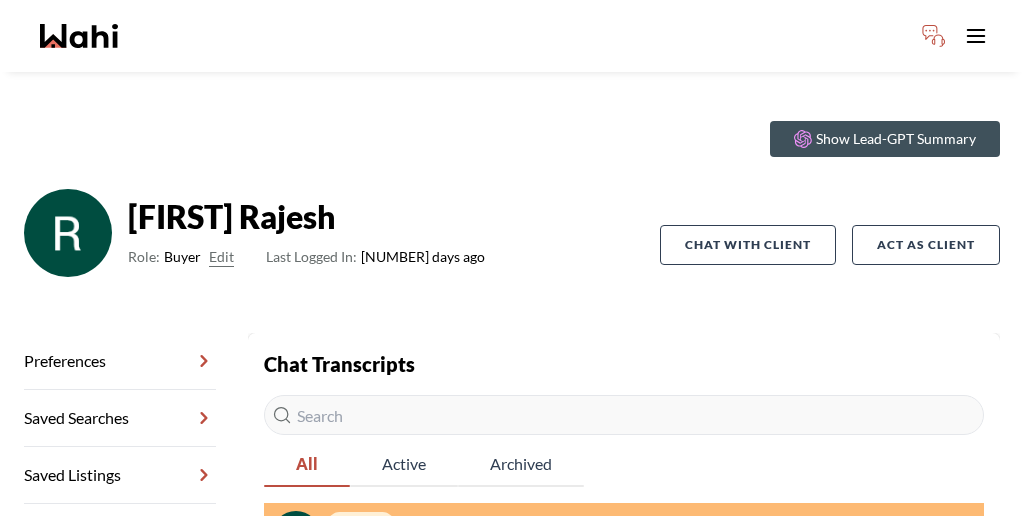 click on "[FIRST] [LAST] :  [NUMBER] [STREET], [CITY], [STATE] [POSTAL_CODE]
Could confirm the entrance of this home facing North and how old it is, still will make it Sunday for visit like to know before visit" at bounding box center [611, 547] 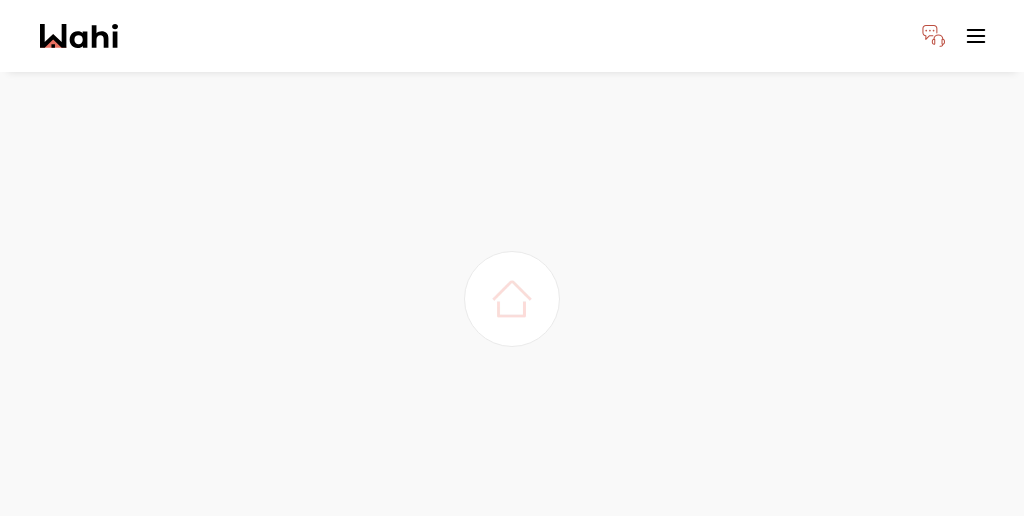 scroll, scrollTop: 0, scrollLeft: 0, axis: both 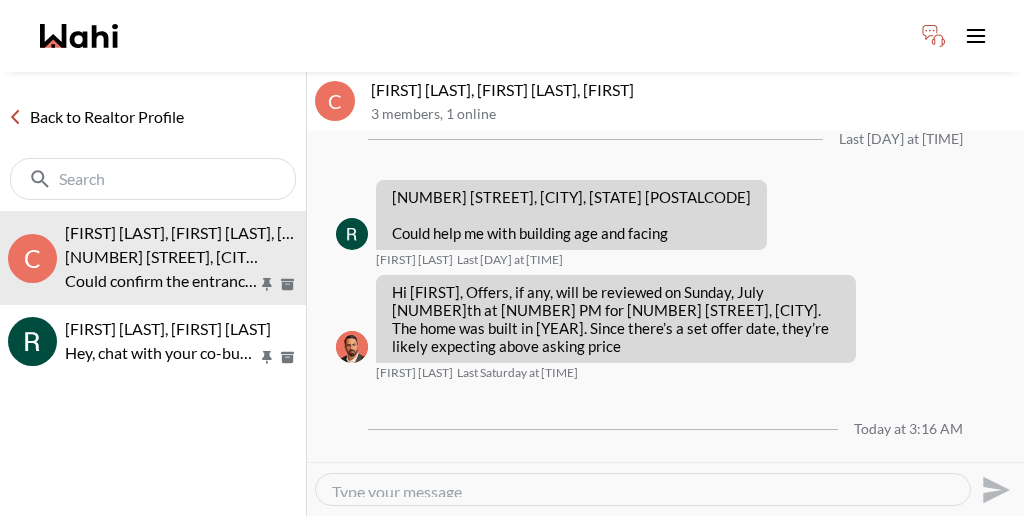 click on "Back to Realtor Profile" at bounding box center (96, 117) 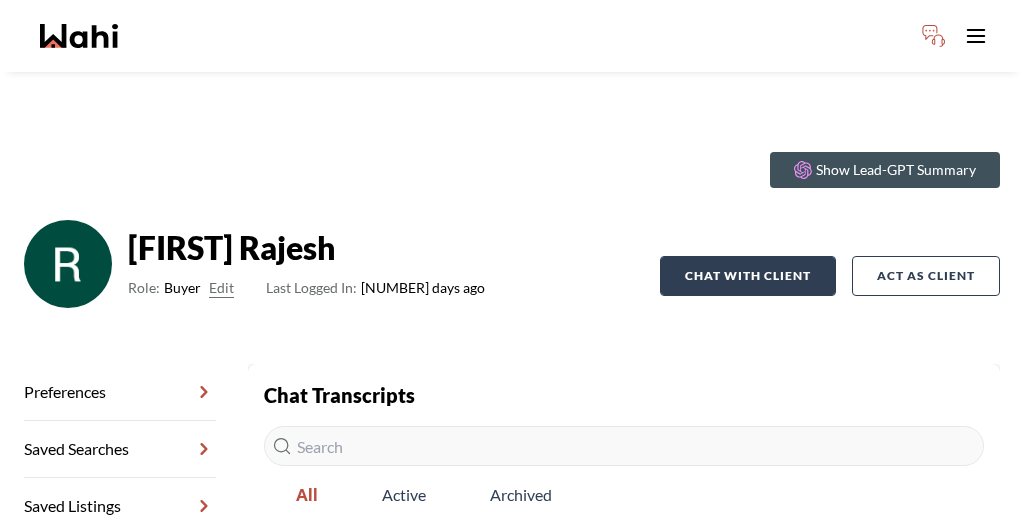 click on "Chat with client" at bounding box center [748, 276] 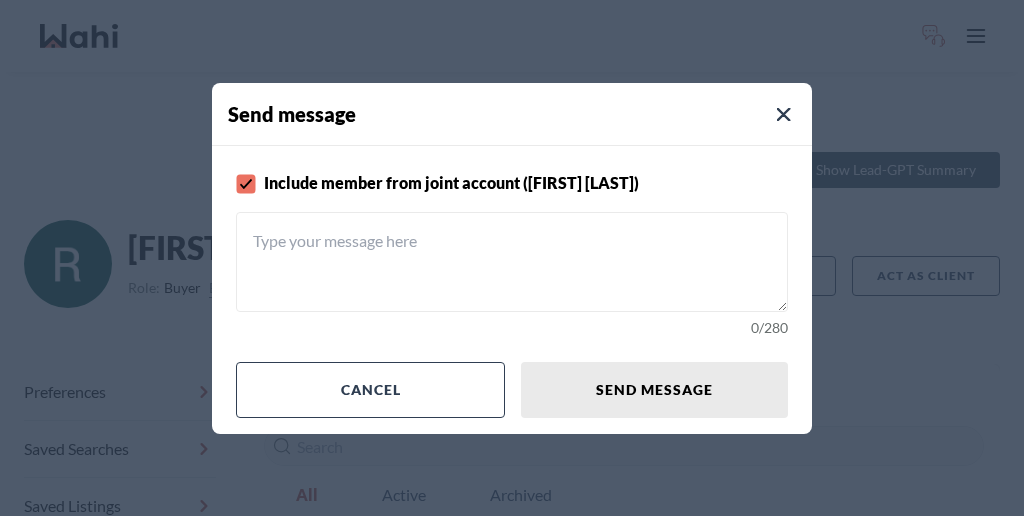click at bounding box center [512, 262] 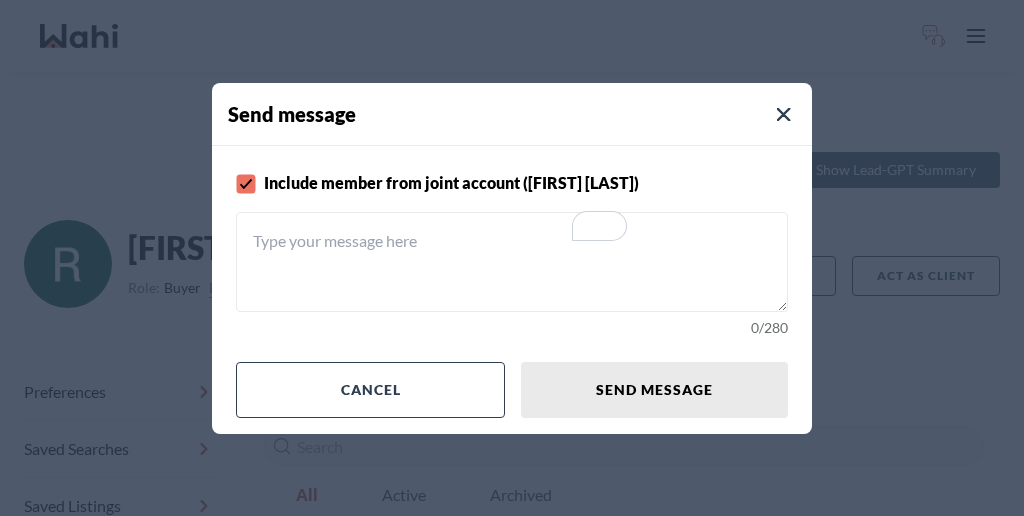 paste on "wahi.com/ca/en/learning-centre/real-estate-101/buy/home-showing-checklist" 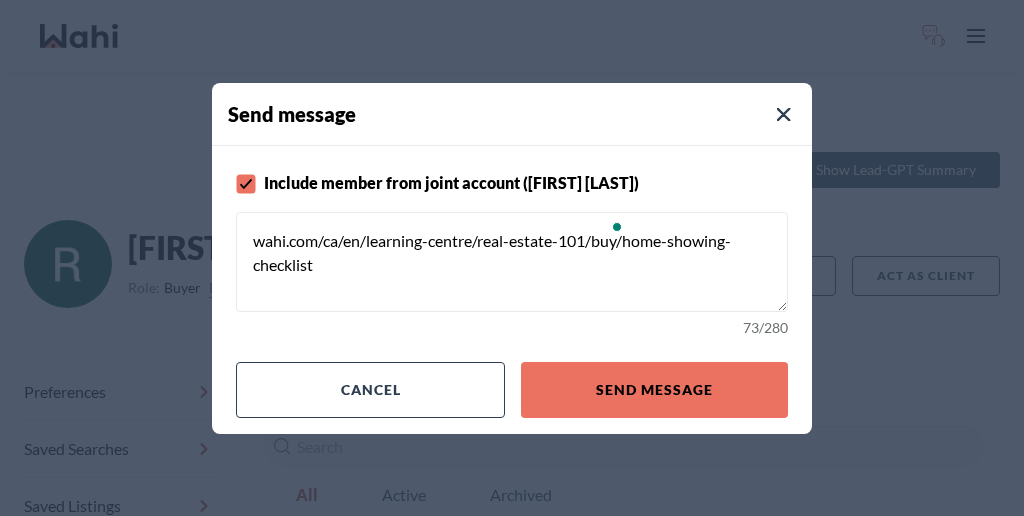 click on "wahi.com/ca/en/learning-centre/real-estate-101/buy/home-showing-checklist" at bounding box center (512, 262) 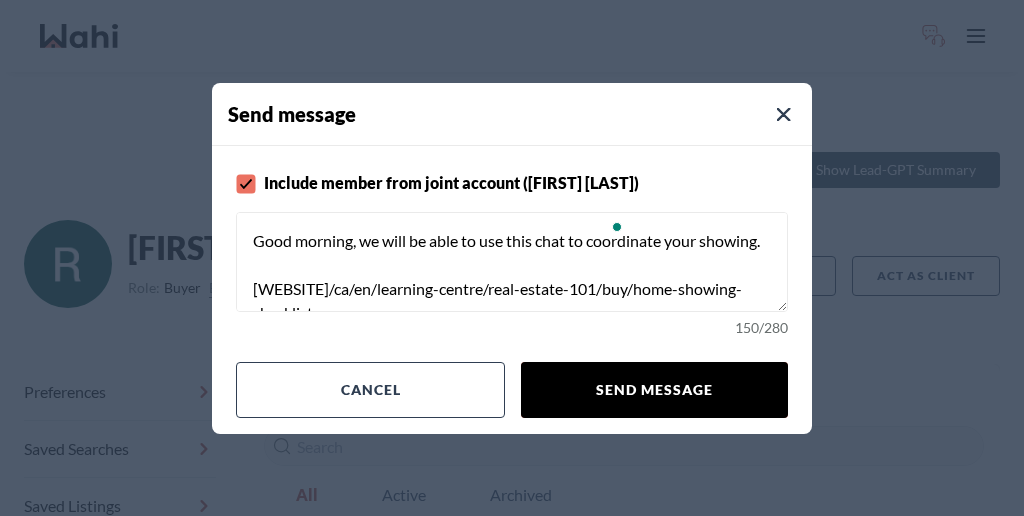 type on "Good morning, we will be able to use this chat to coordinate your showing.
[WEBSITE]/ca/en/learning-centre/real-estate-101/buy/home-showing-checklist" 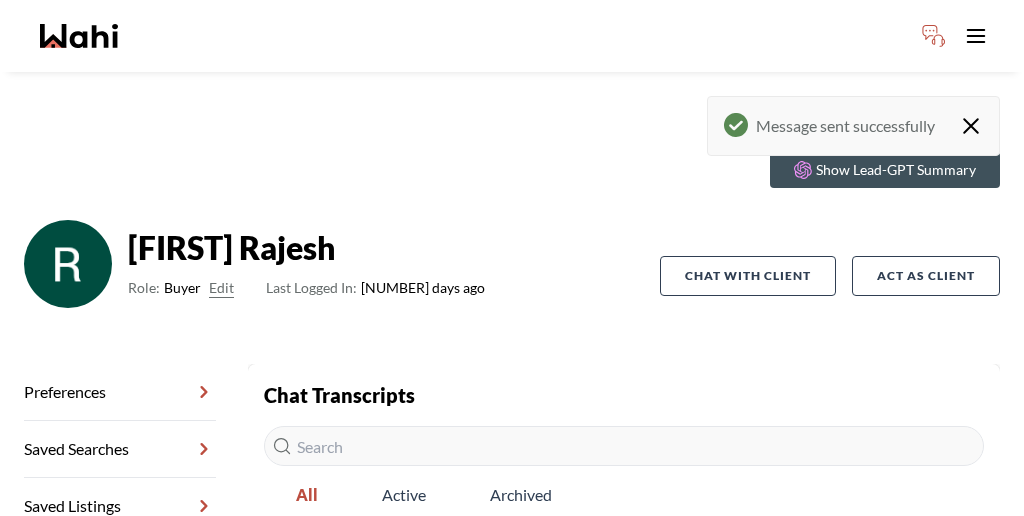 click 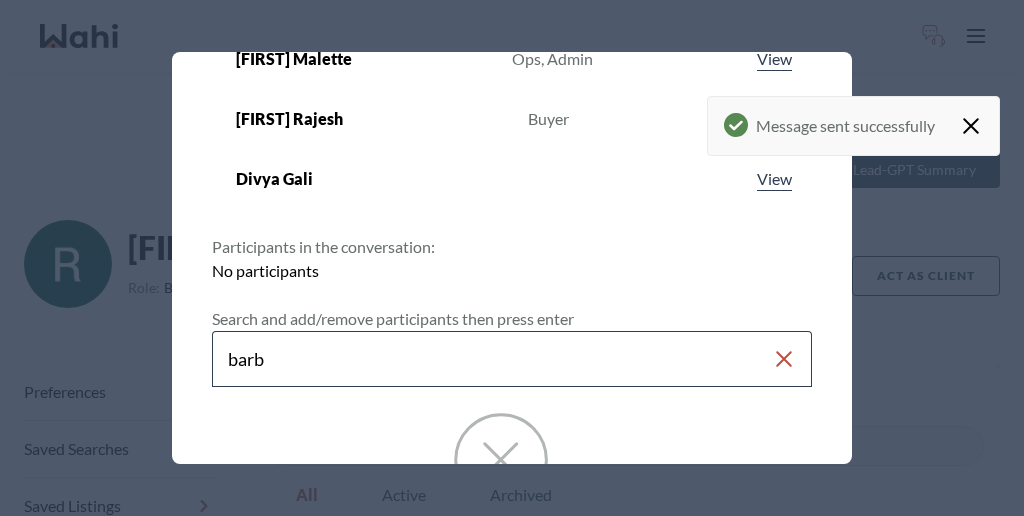 scroll, scrollTop: 134, scrollLeft: 0, axis: vertical 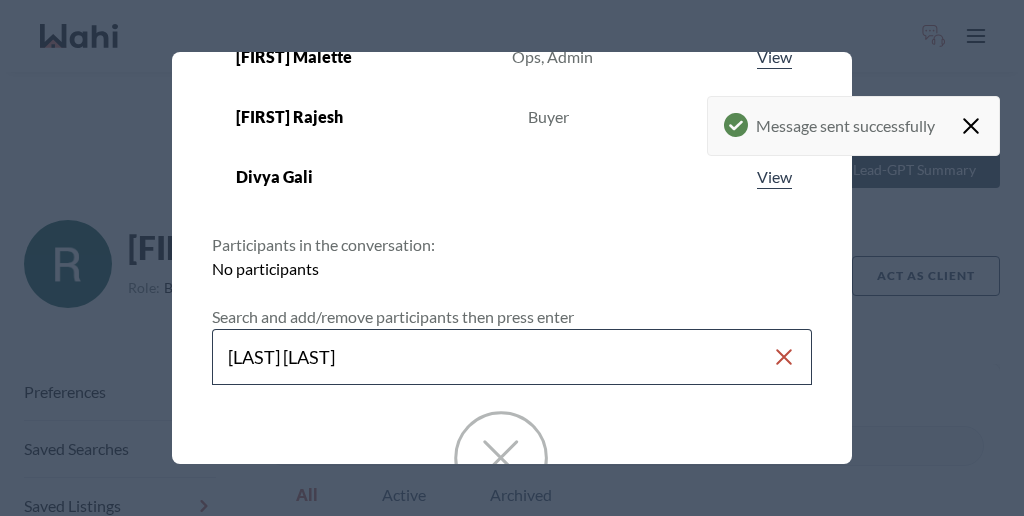 click on "[LAST] [LAST]" at bounding box center (512, 357) 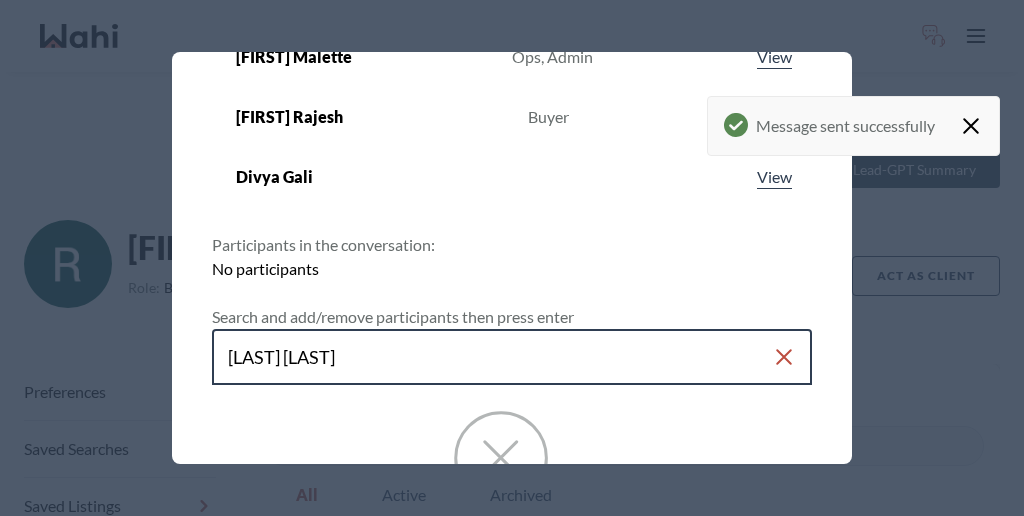 click on "[LAST] [LAST]" at bounding box center (500, 357) 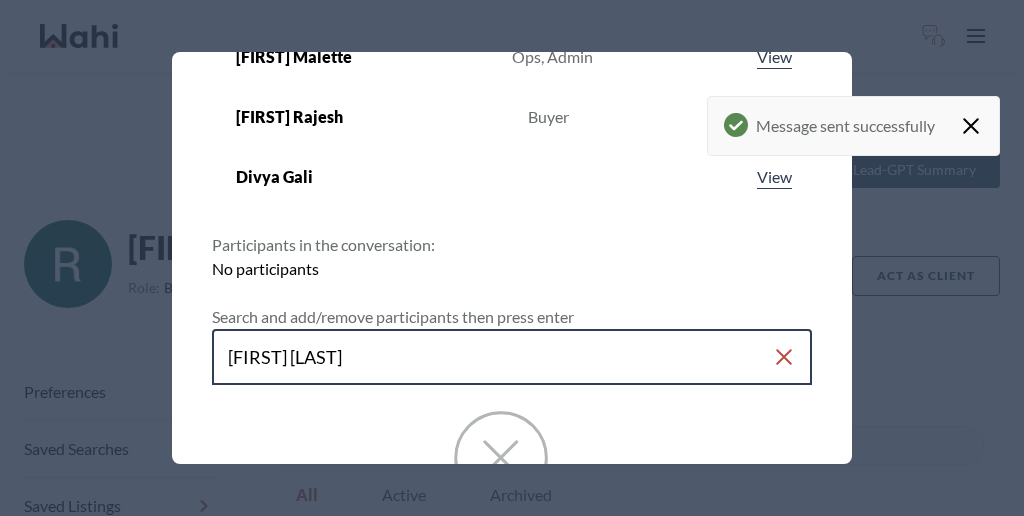 click on "[FIRST] [LAST]" at bounding box center (500, 357) 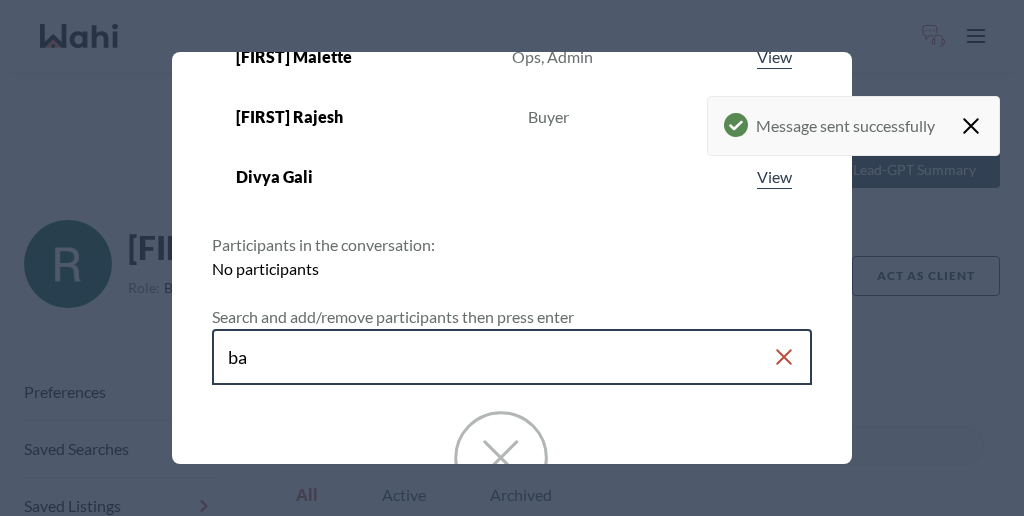 type on "b" 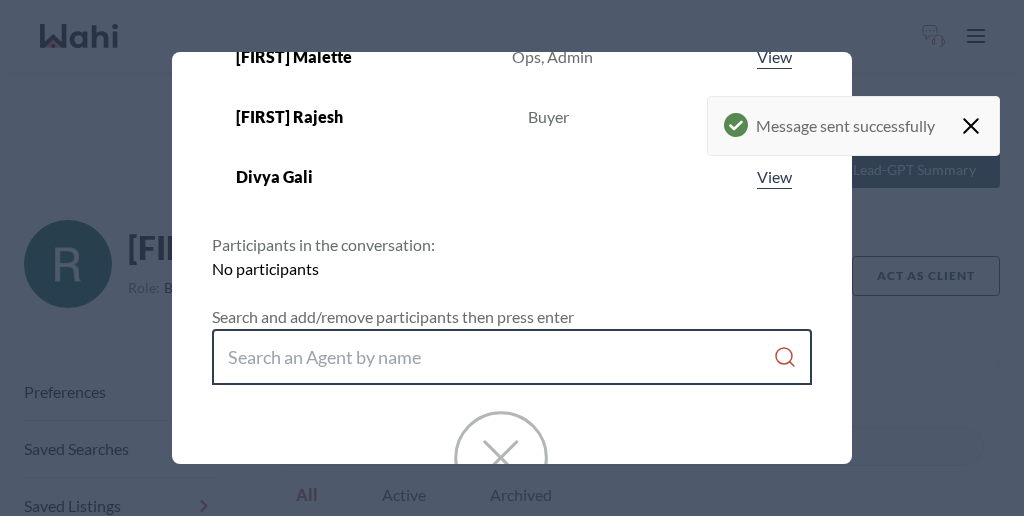type 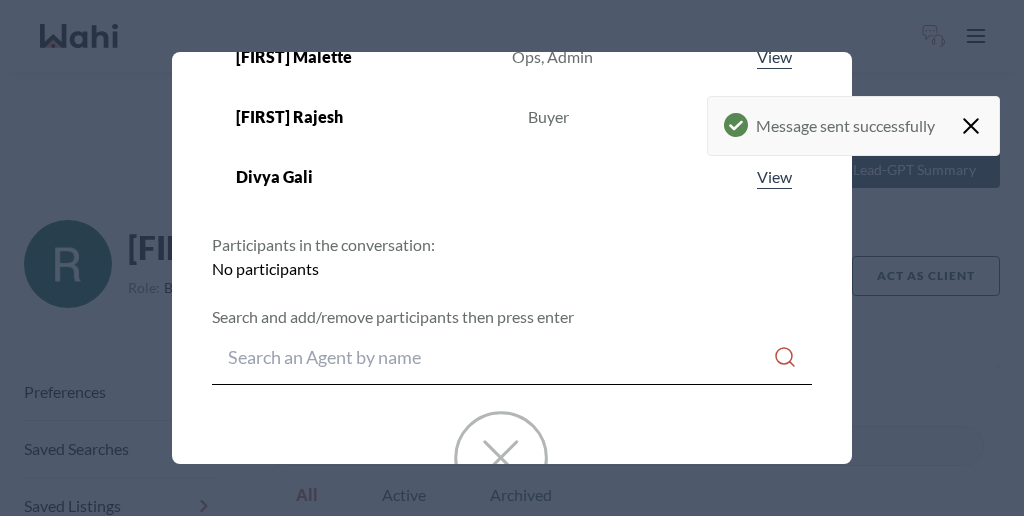 click 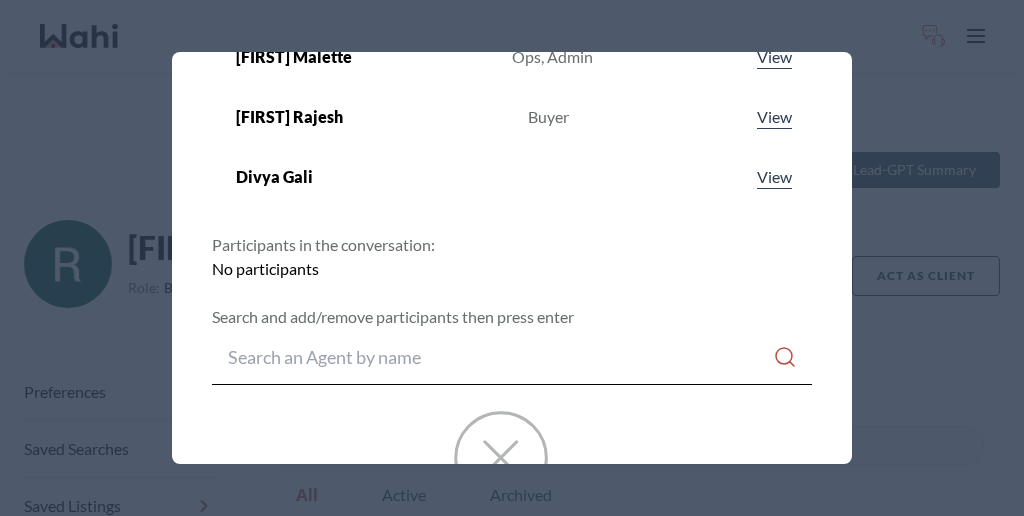 click at bounding box center [512, 258] 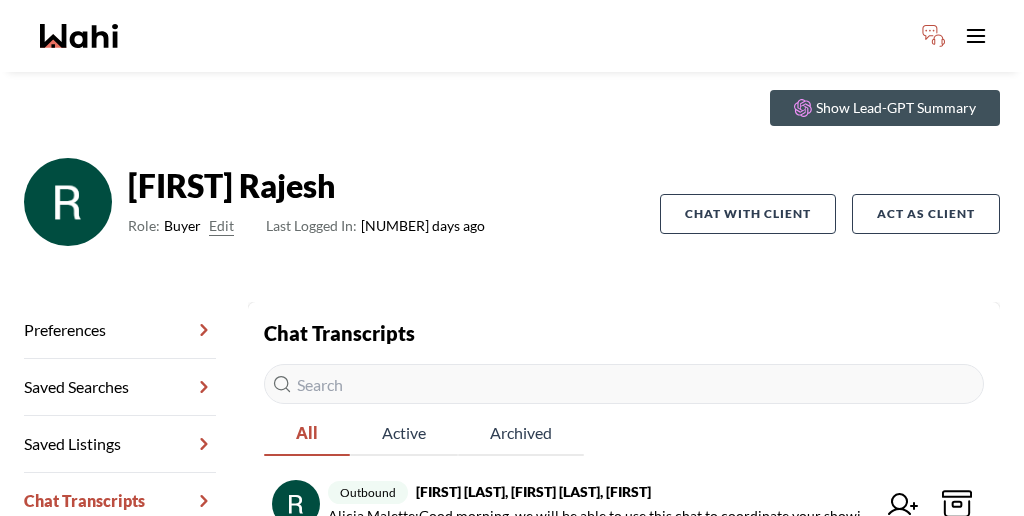 scroll, scrollTop: 66, scrollLeft: 0, axis: vertical 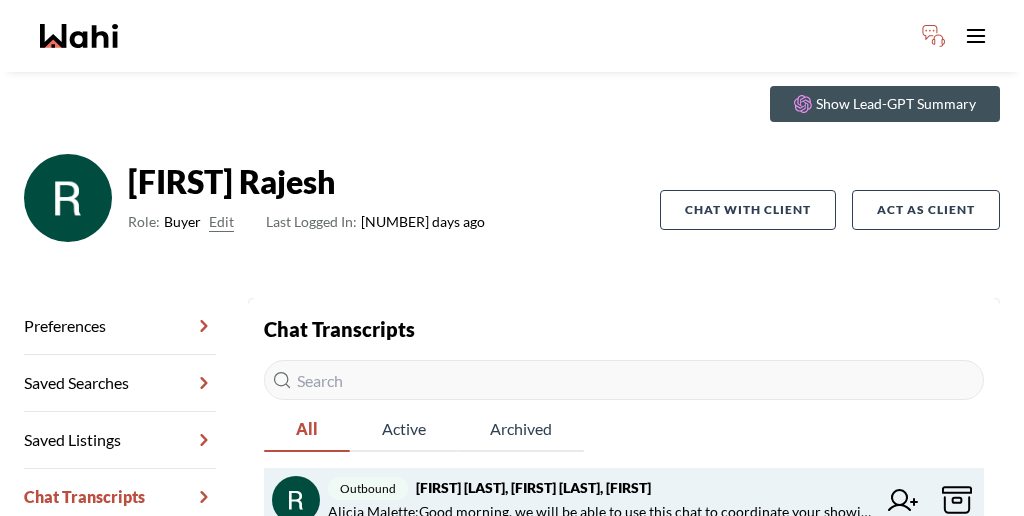 click on "outbound [FIRST] [LAST], [FIRST] [LAST], [FIRST]" at bounding box center (602, 488) 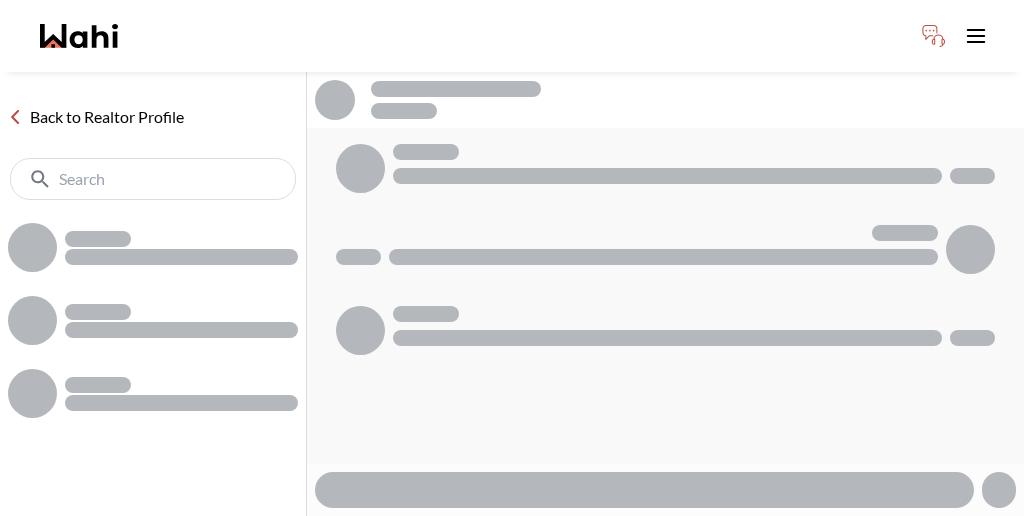 scroll, scrollTop: 0, scrollLeft: 0, axis: both 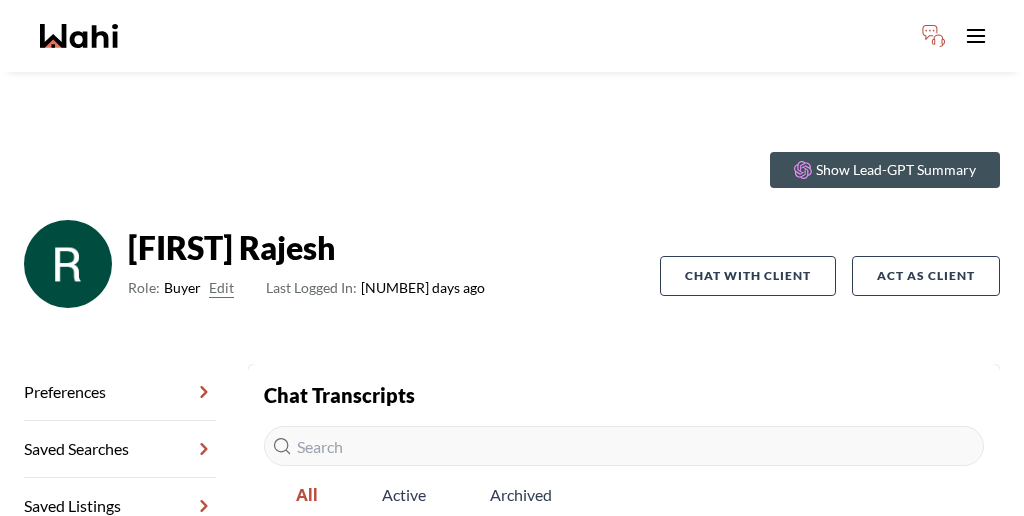 click 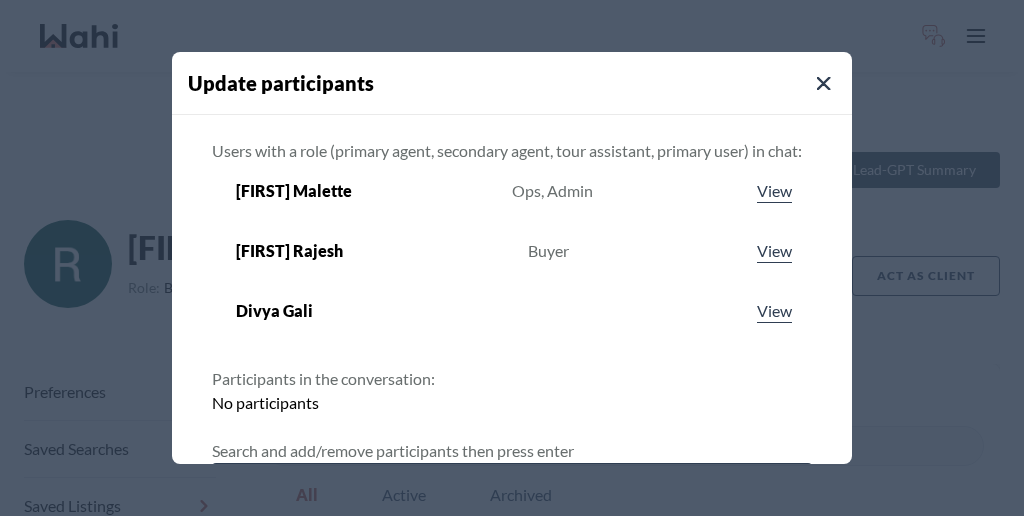 click at bounding box center (500, 491) 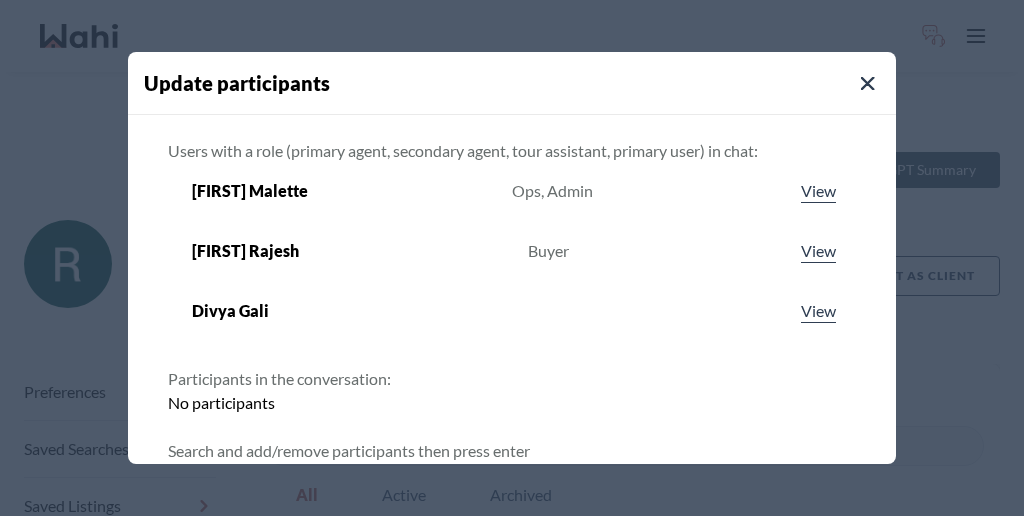 click 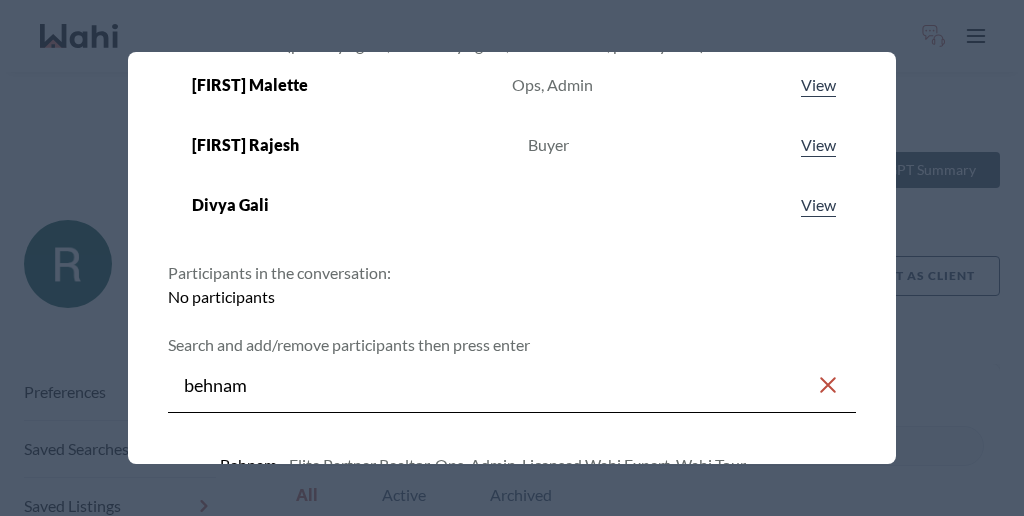 scroll, scrollTop: 184, scrollLeft: 0, axis: vertical 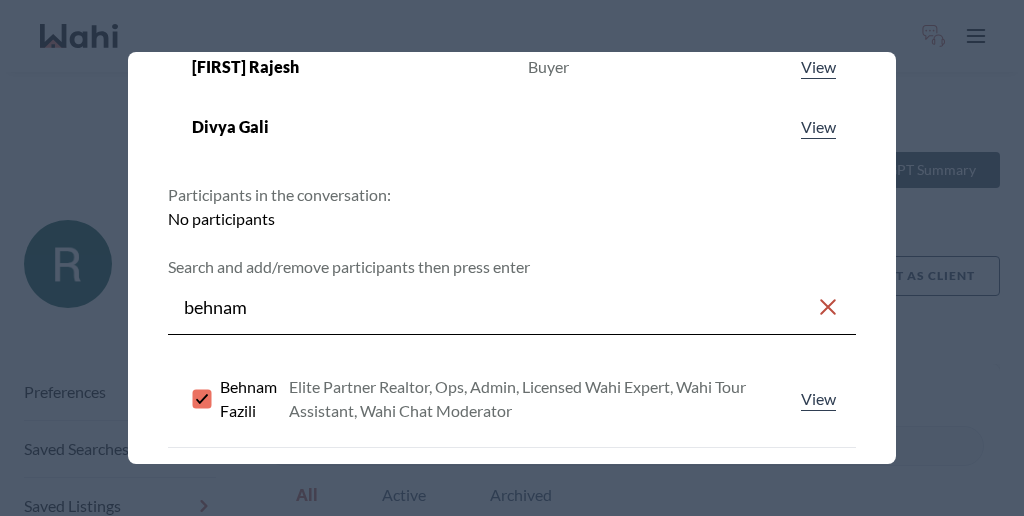 click on "Save changes" at bounding box center [773, 596] 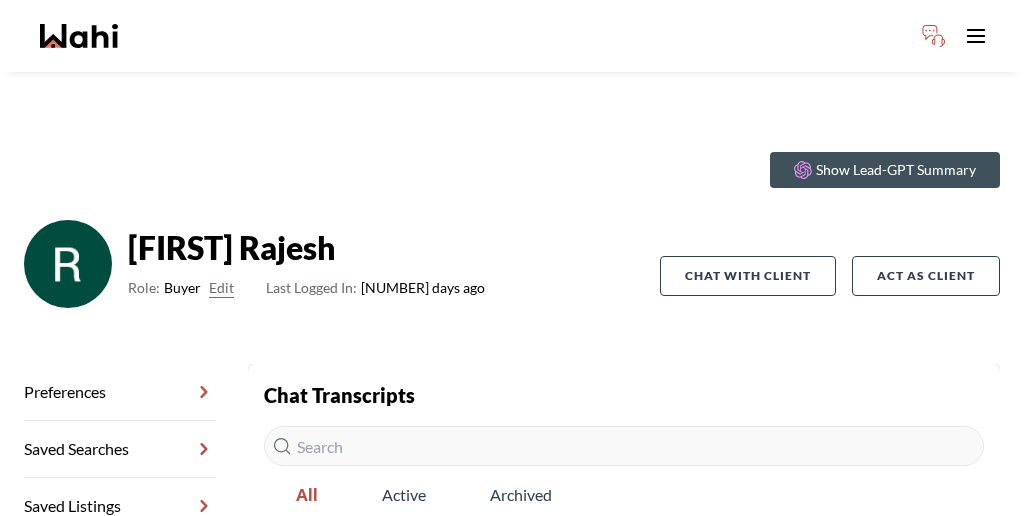 click on "outbound [FIRST] [LAST], [FIRST] [LAST], [FIRST]" at bounding box center [602, 554] 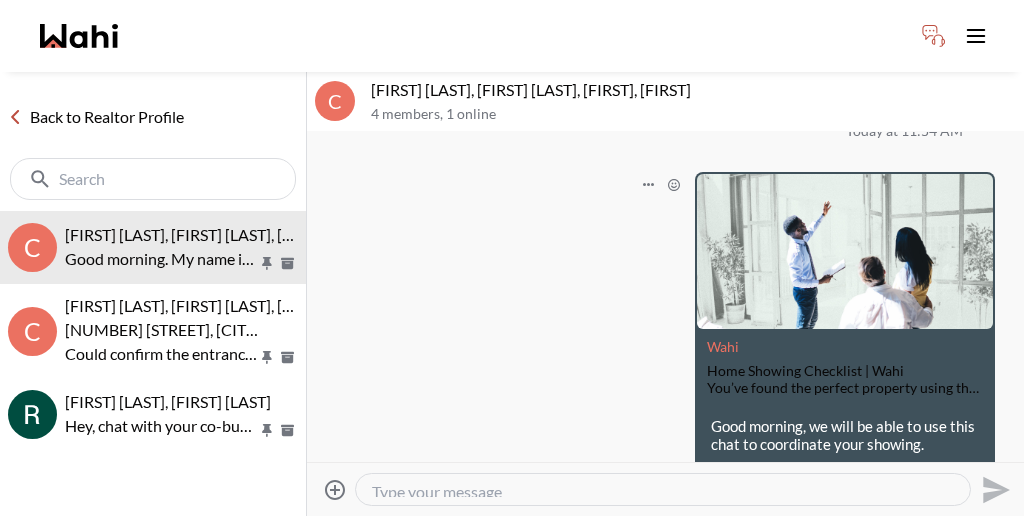 scroll, scrollTop: 148, scrollLeft: 0, axis: vertical 